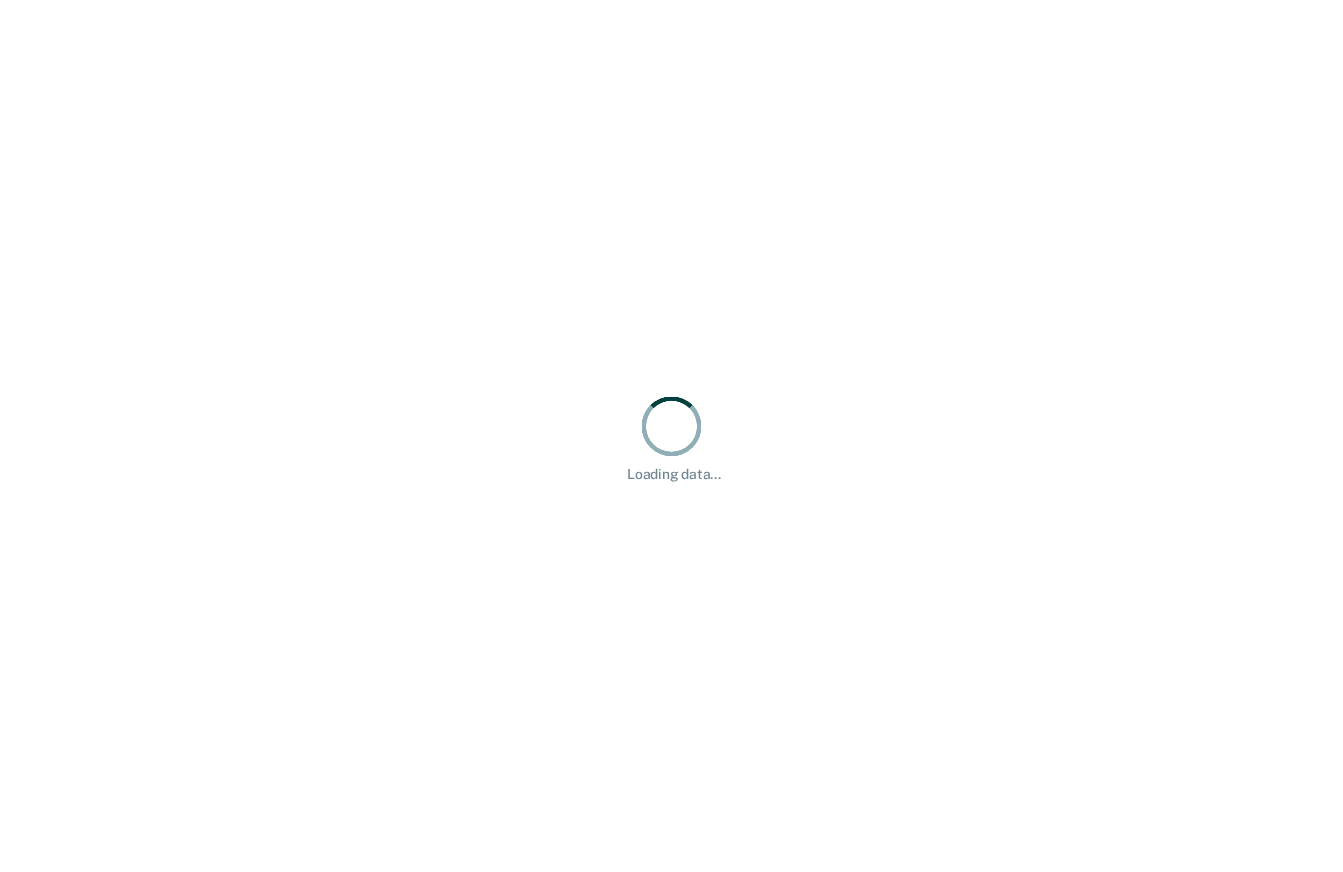 scroll, scrollTop: 0, scrollLeft: 0, axis: both 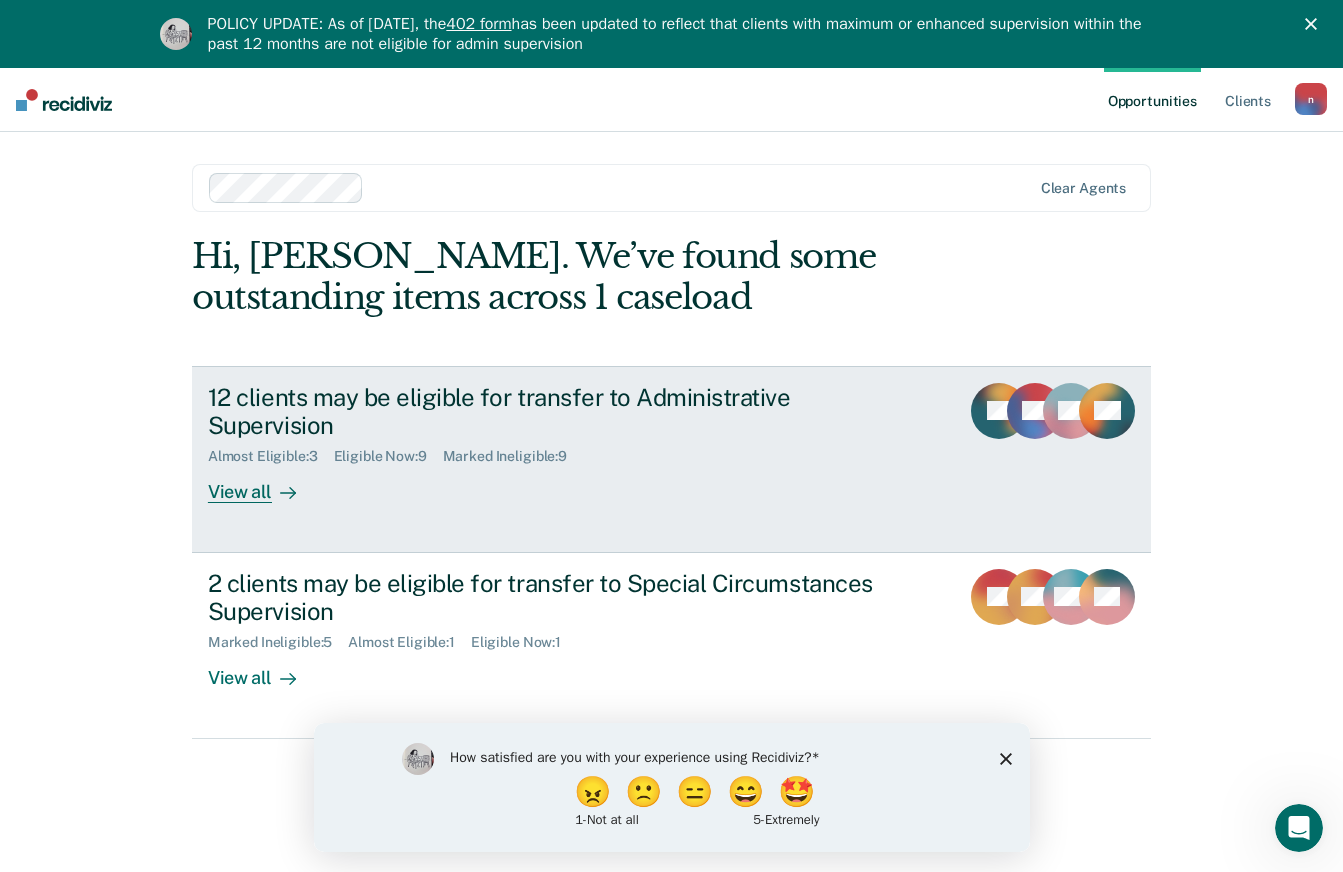 click on "12 clients may be eligible for transfer to Administrative Supervision" at bounding box center [559, 412] 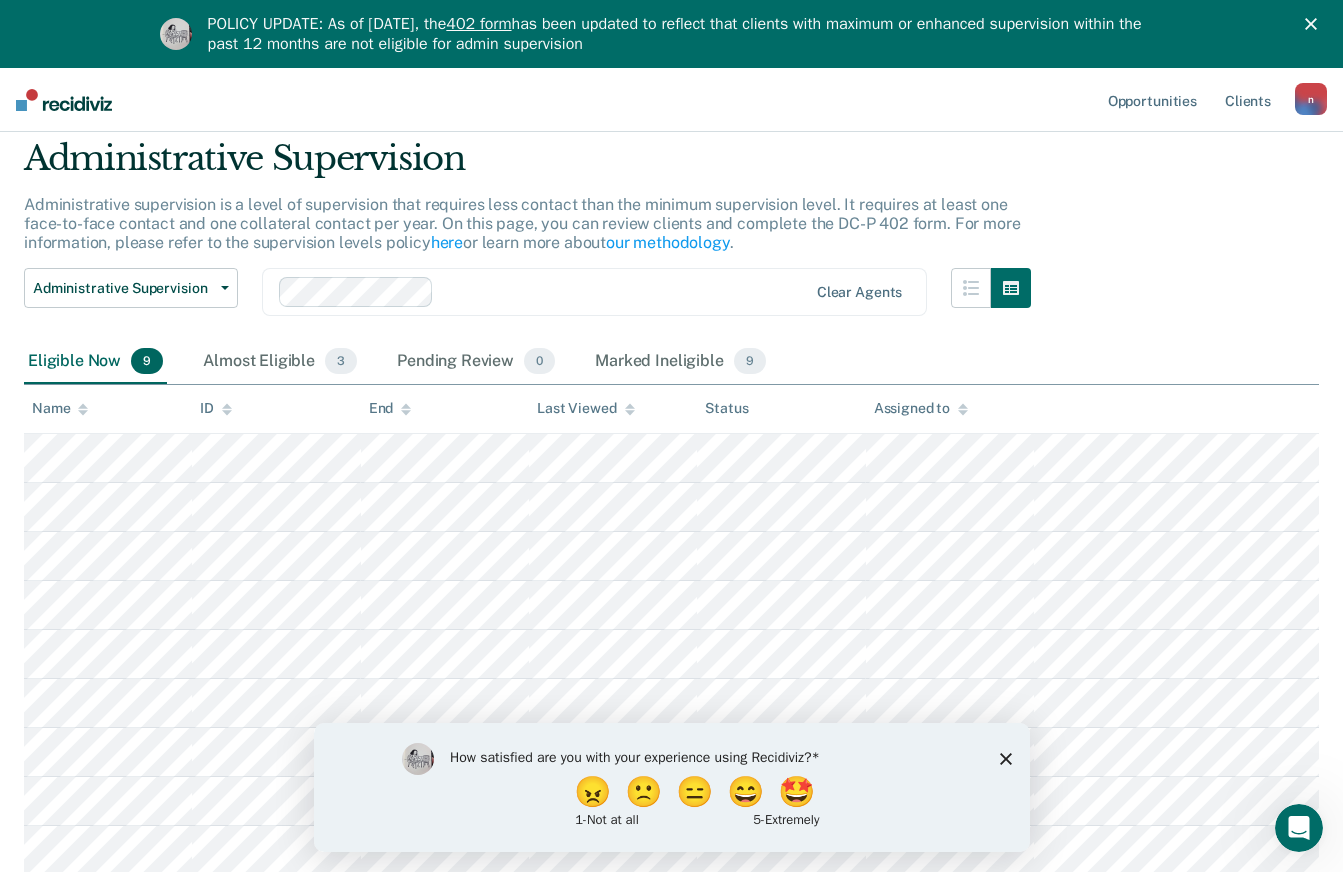 scroll, scrollTop: 200, scrollLeft: 0, axis: vertical 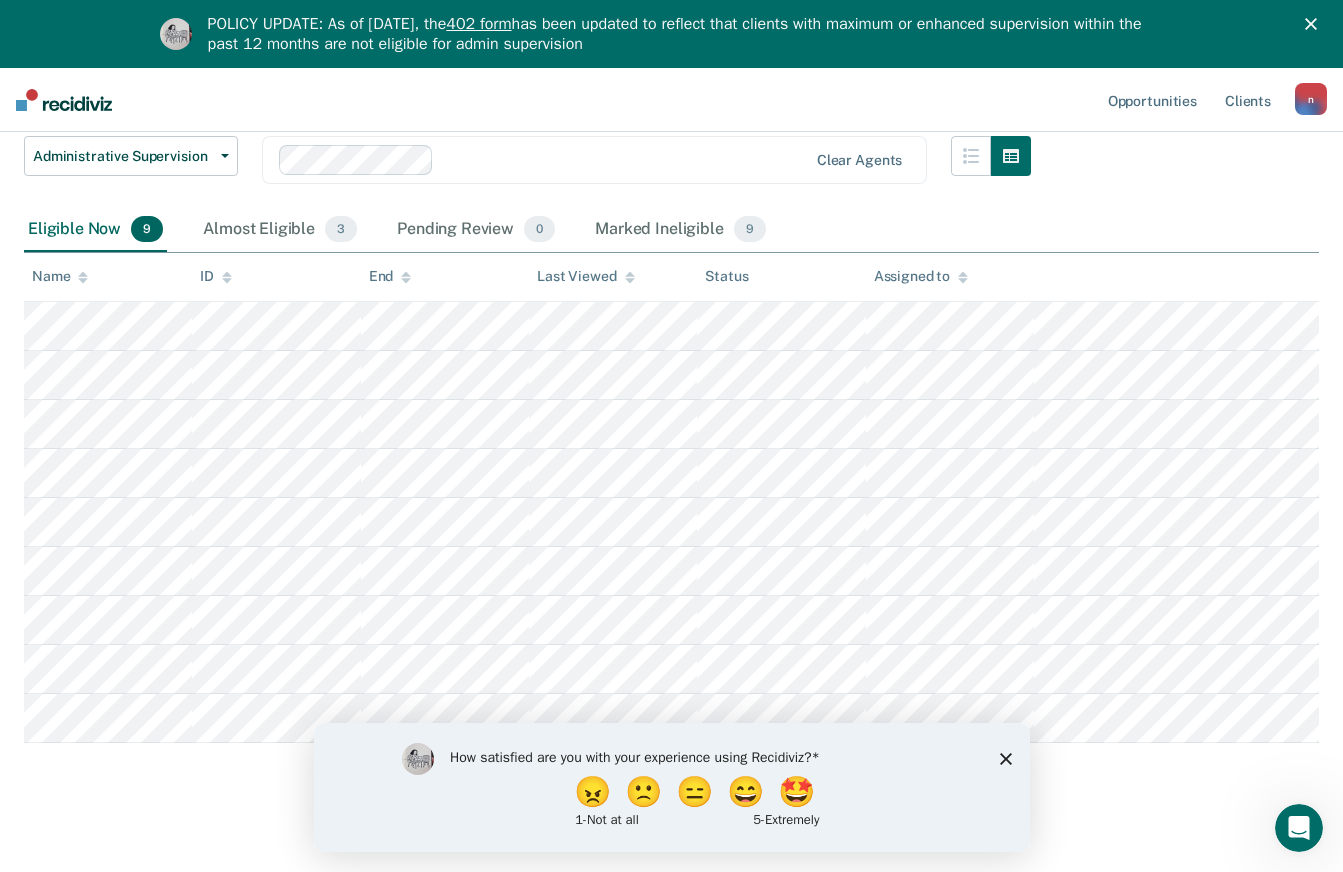 click 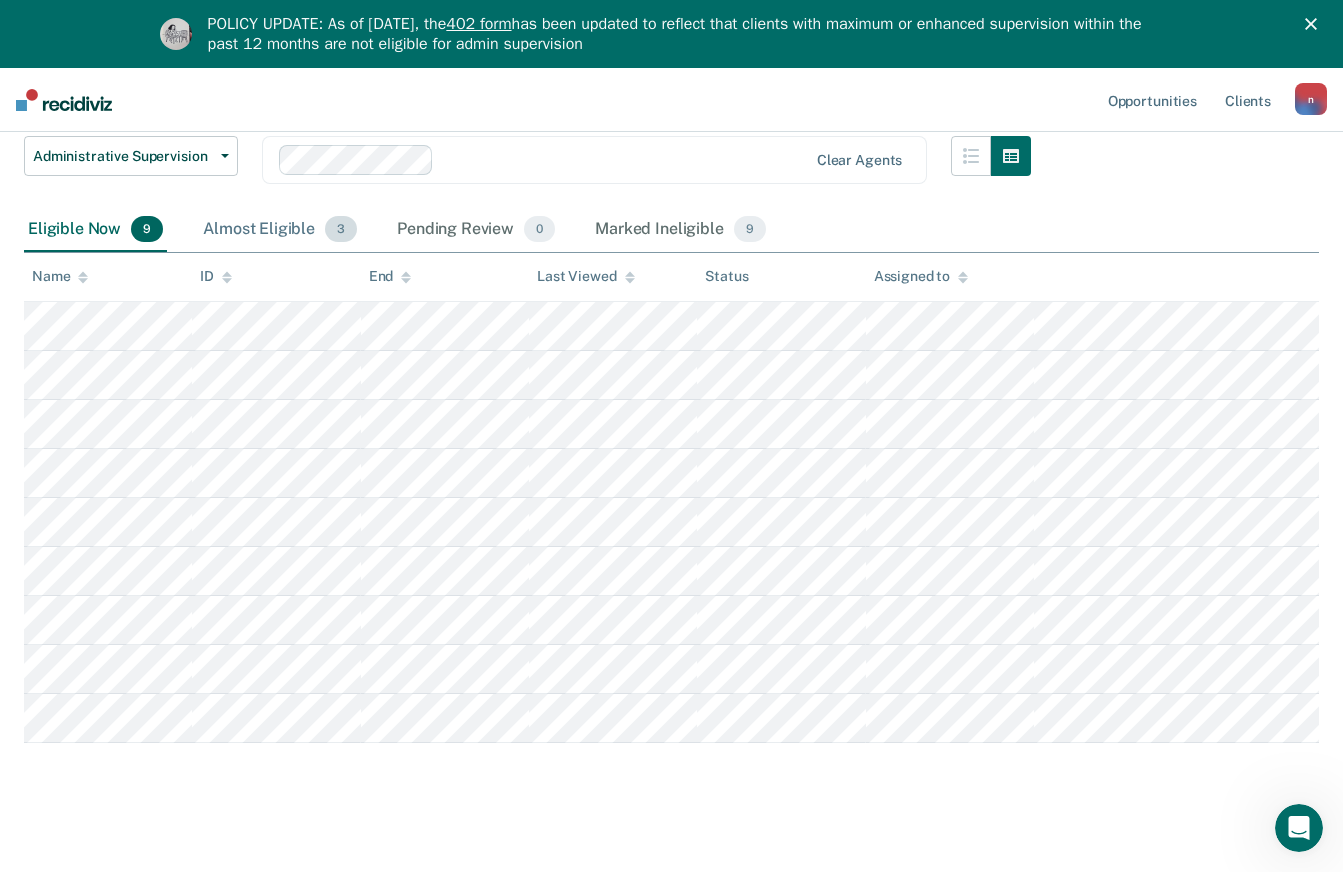 click on "Almost Eligible 3" at bounding box center (280, 230) 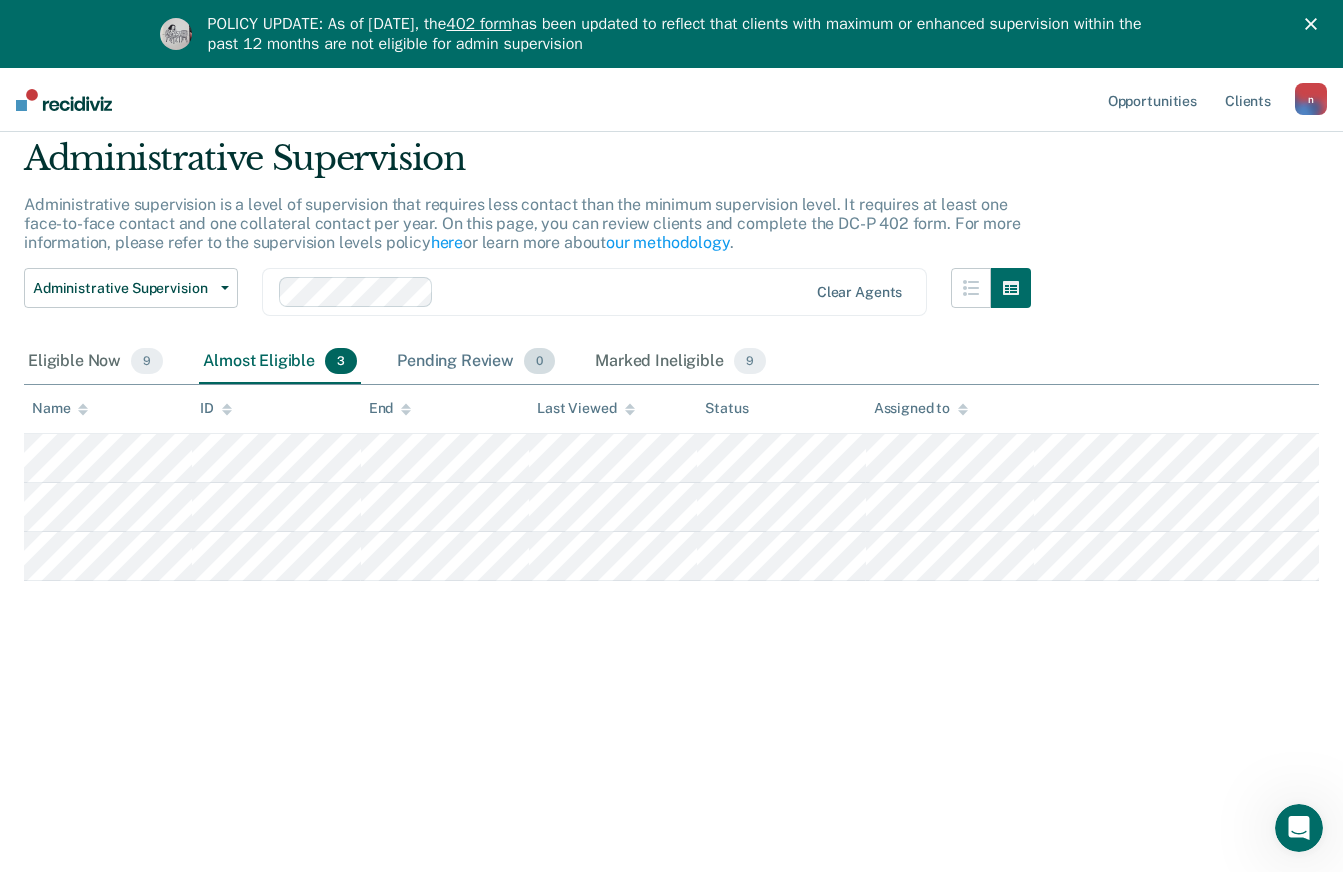 click on "Pending Review 0" at bounding box center (476, 362) 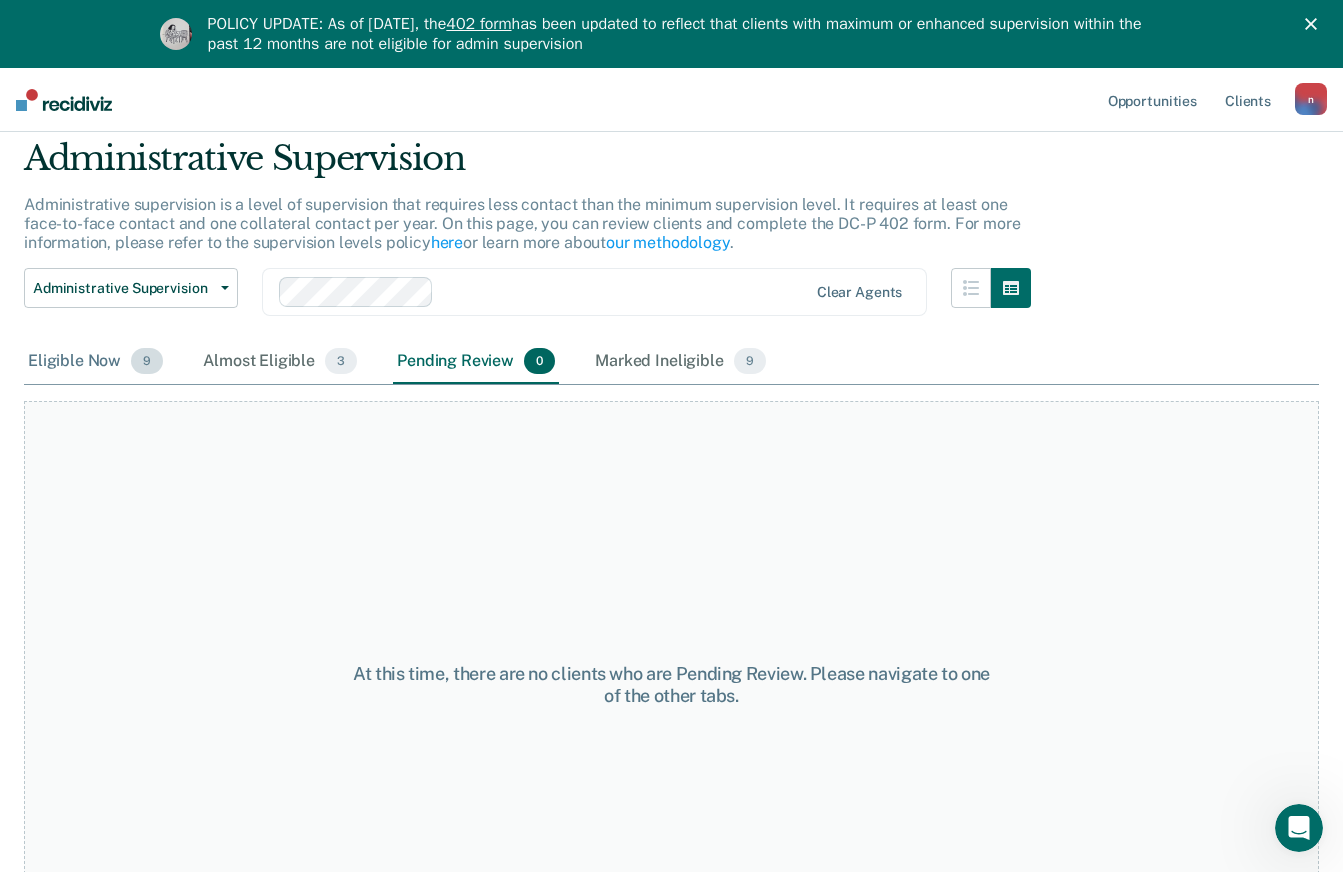 click on "Eligible Now 9" at bounding box center [95, 362] 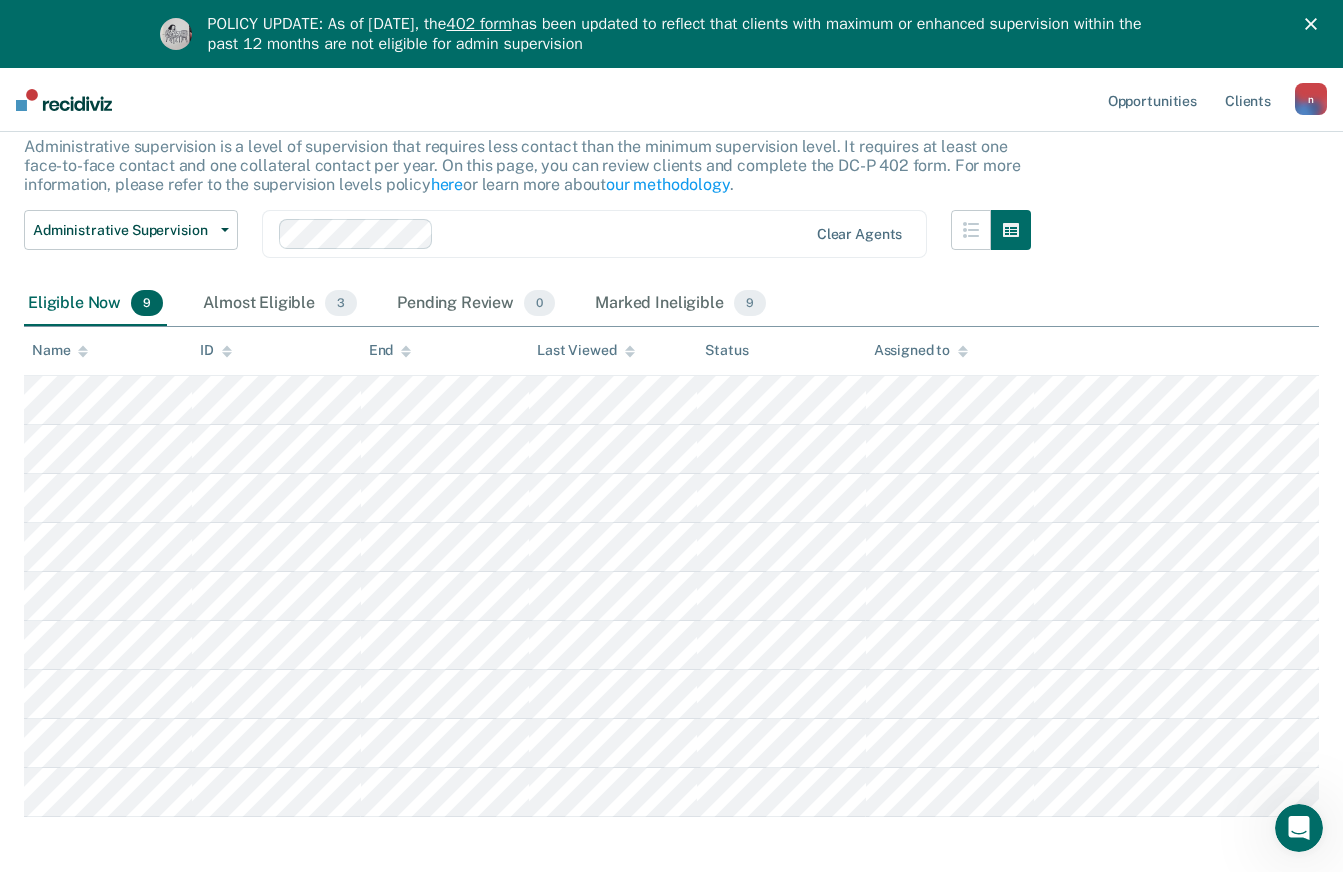 scroll, scrollTop: 168, scrollLeft: 0, axis: vertical 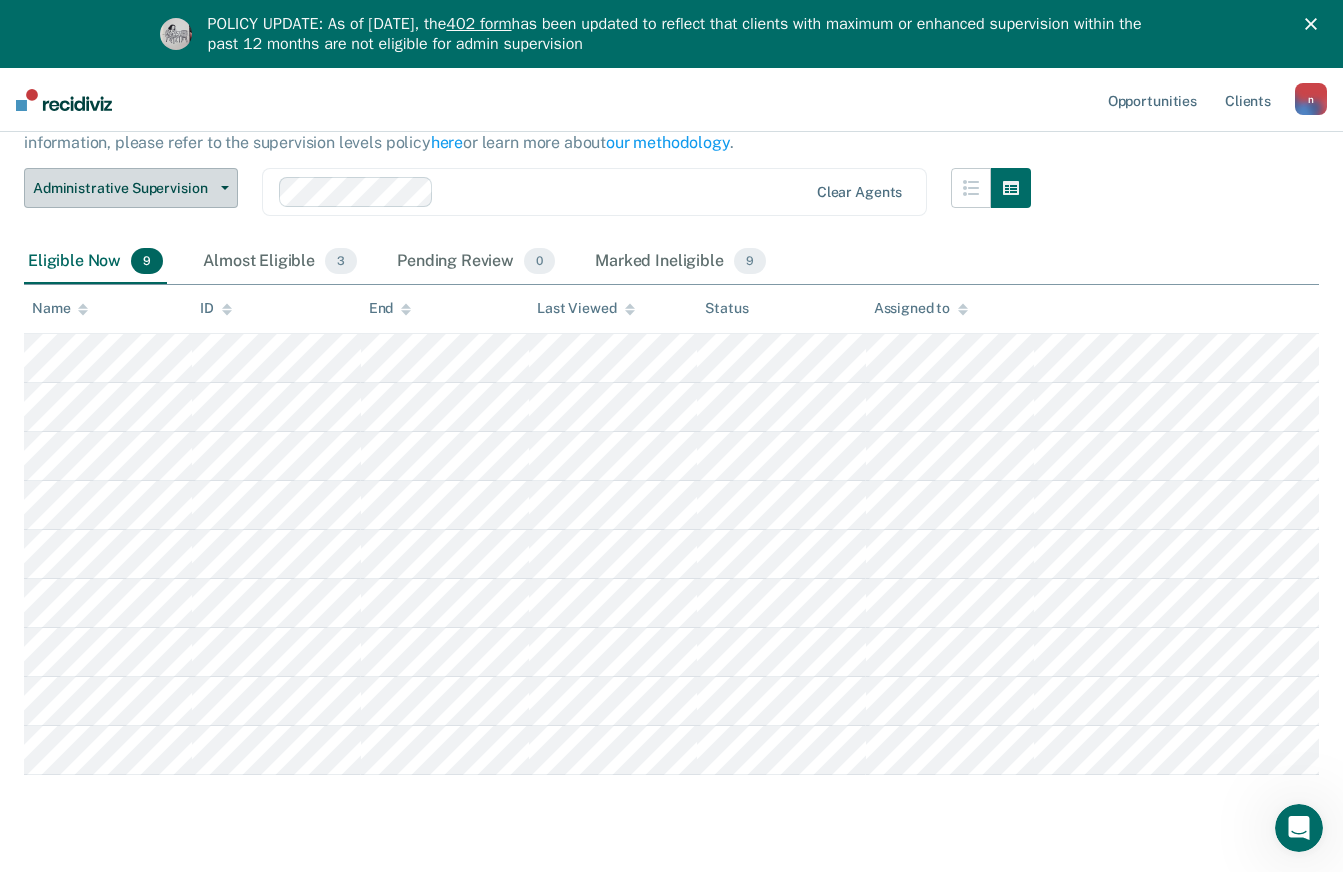click on "Administrative Supervision" at bounding box center (131, 188) 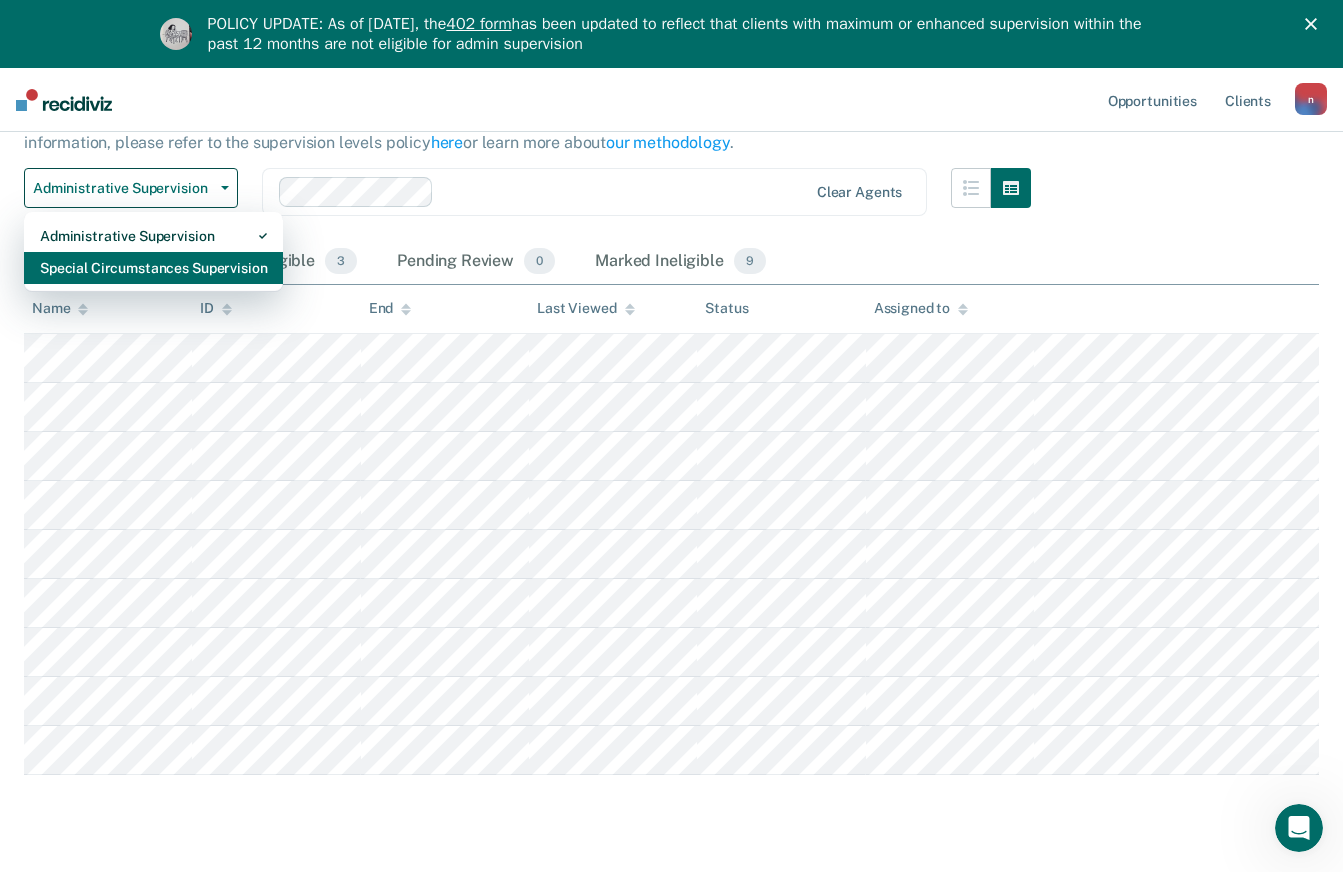 click on "Special Circumstances Supervision" at bounding box center [153, 268] 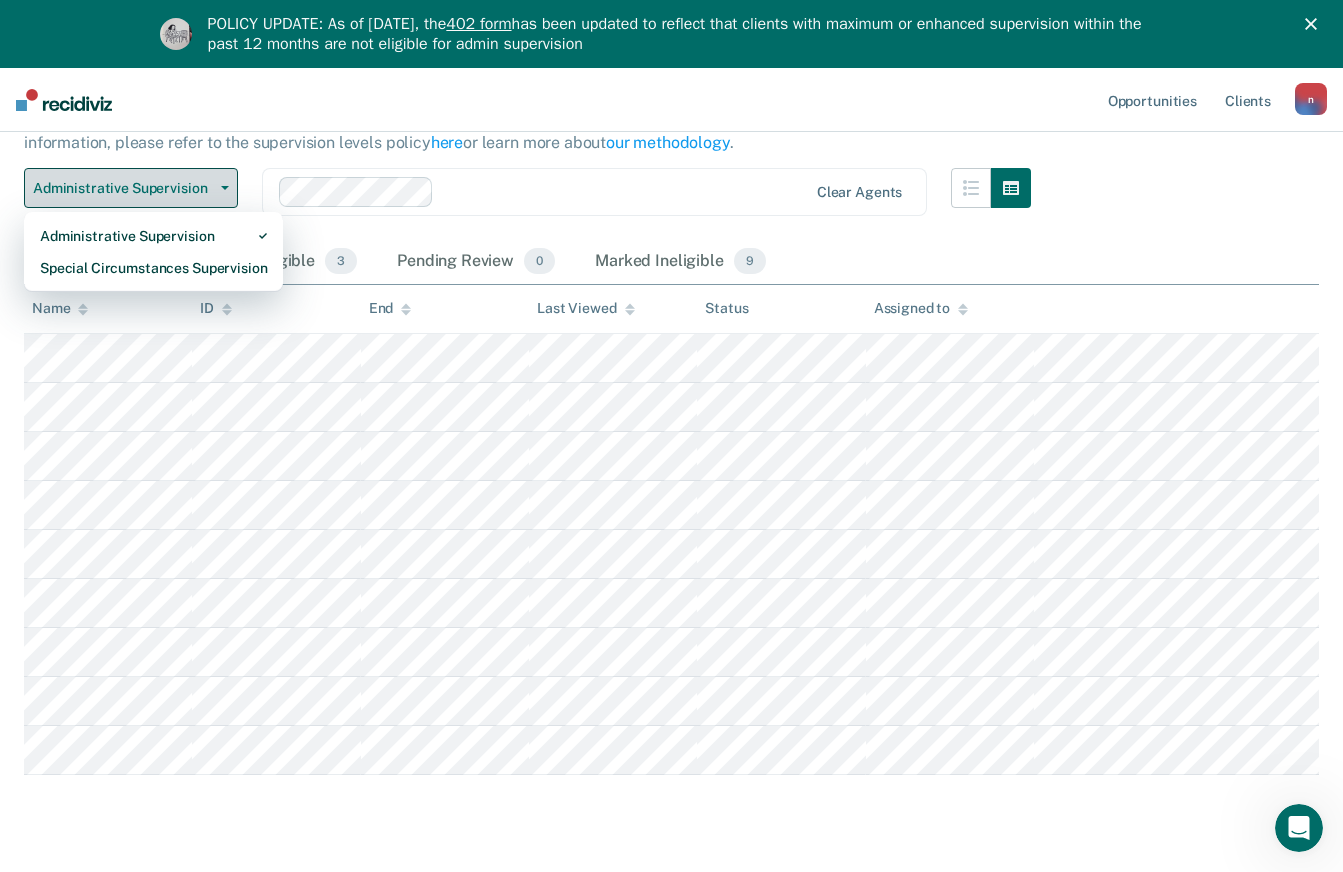 scroll, scrollTop: 0, scrollLeft: 0, axis: both 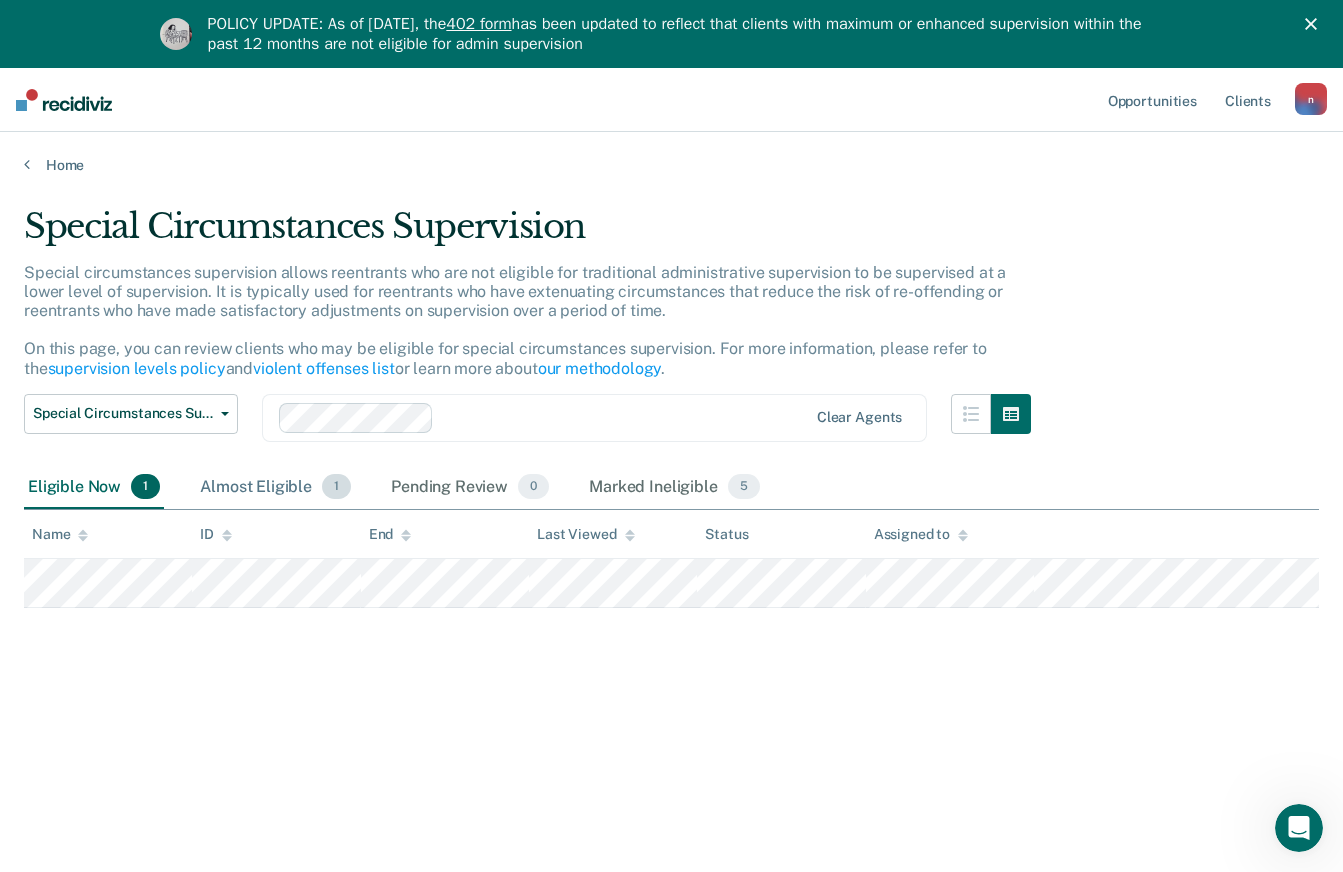 click on "Almost Eligible 1" at bounding box center (275, 488) 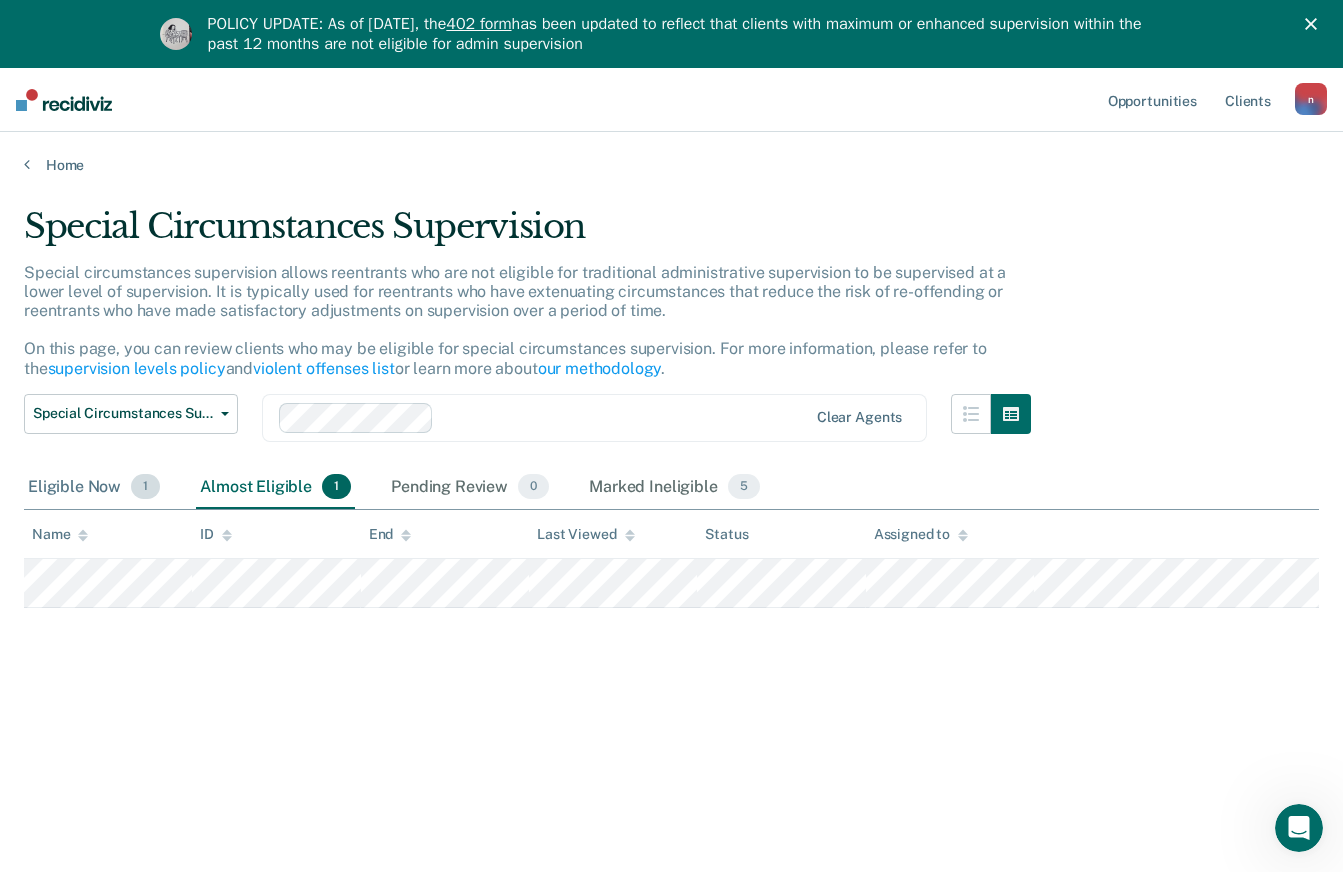 click on "Eligible Now 1" at bounding box center (94, 488) 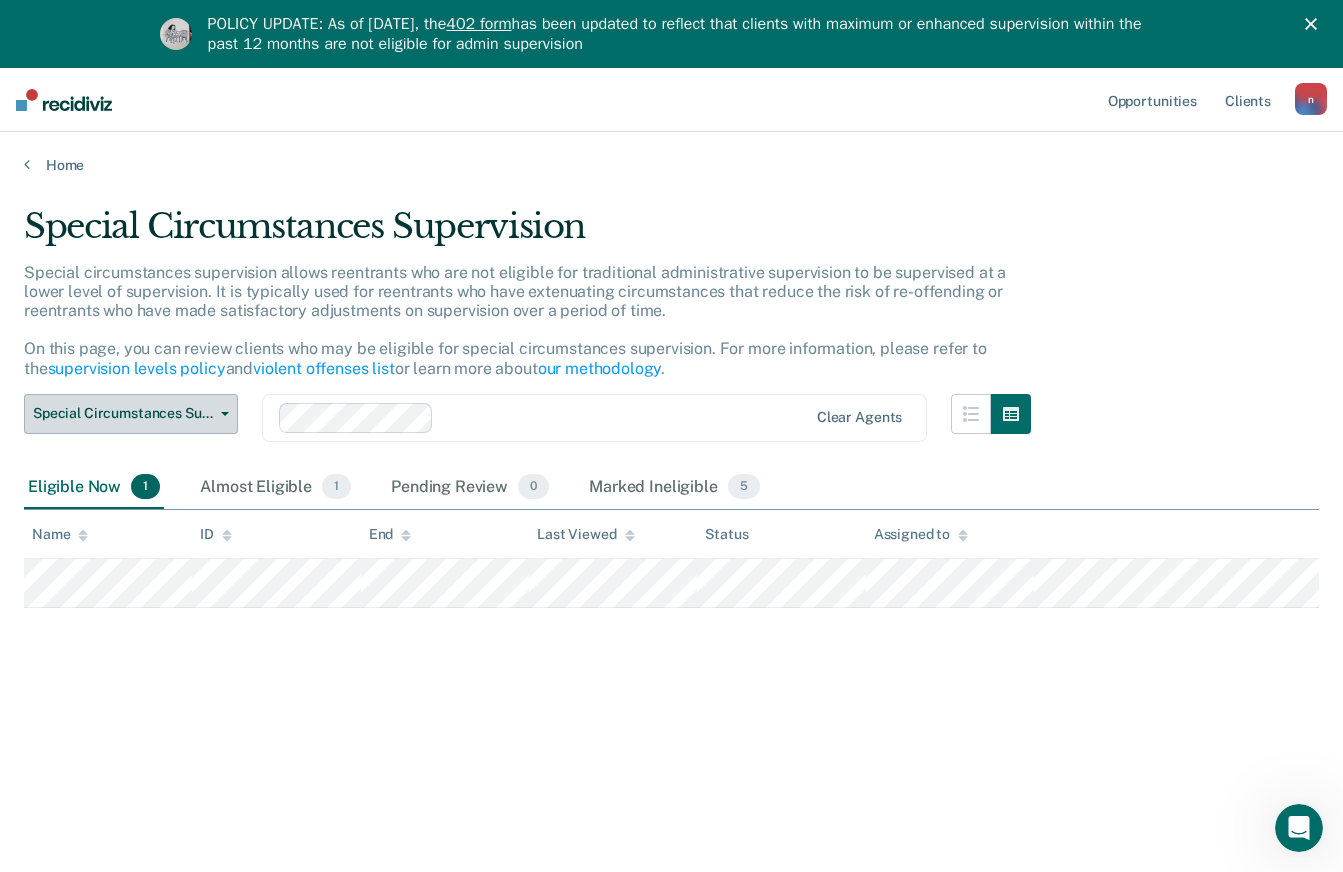 click on "Special Circumstances Supervision" at bounding box center (131, 414) 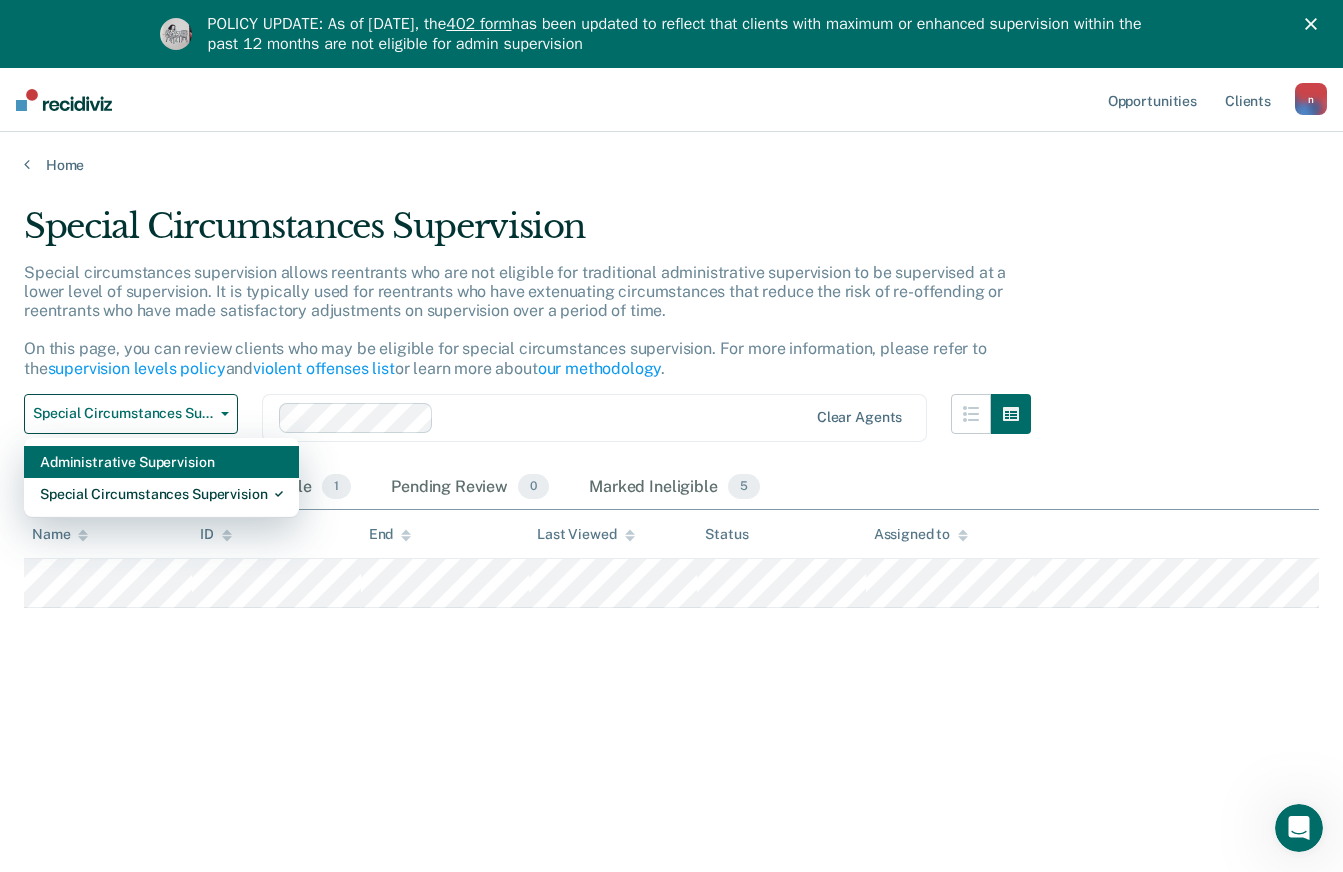 click on "Administrative Supervision" at bounding box center [161, 462] 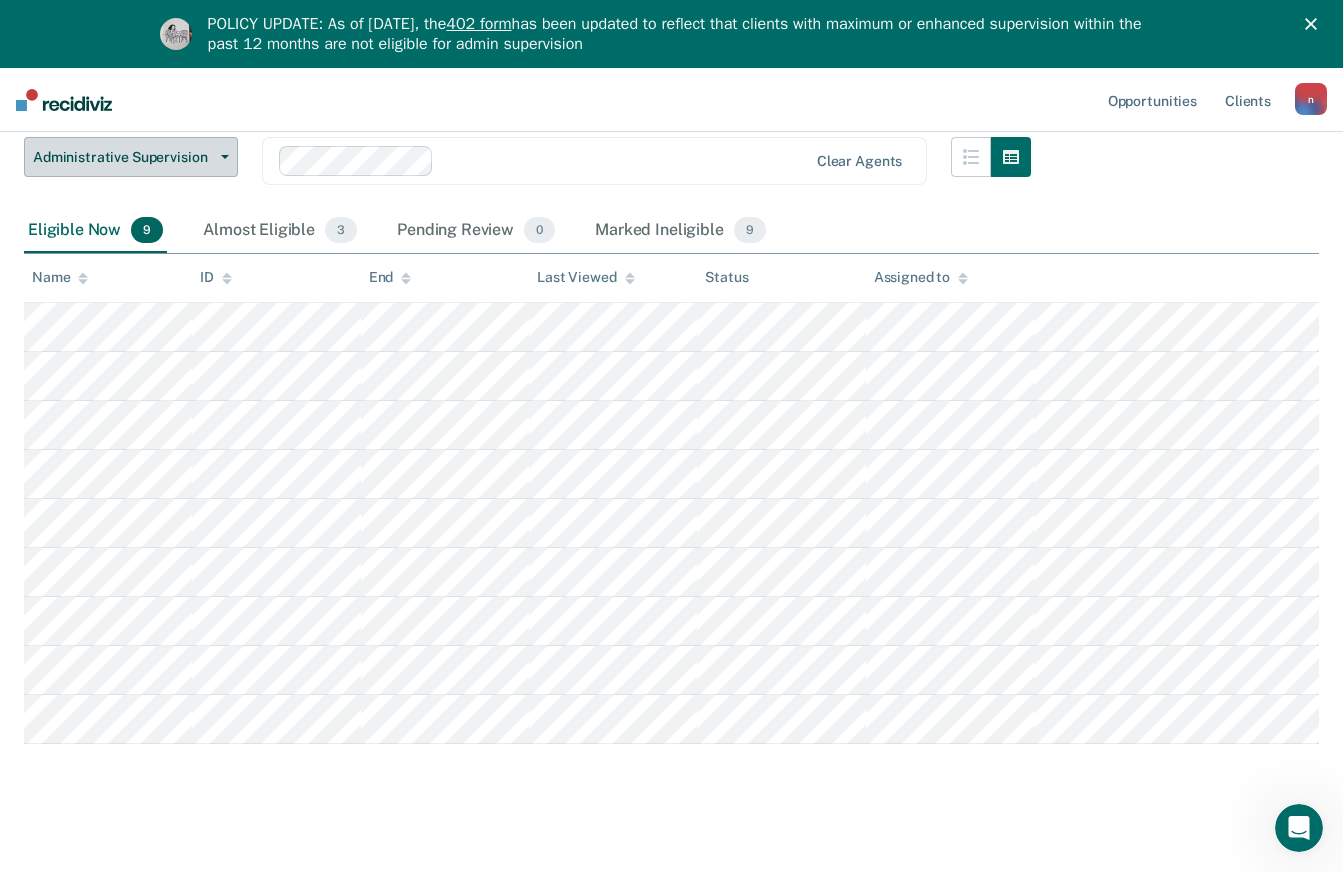 scroll, scrollTop: 200, scrollLeft: 0, axis: vertical 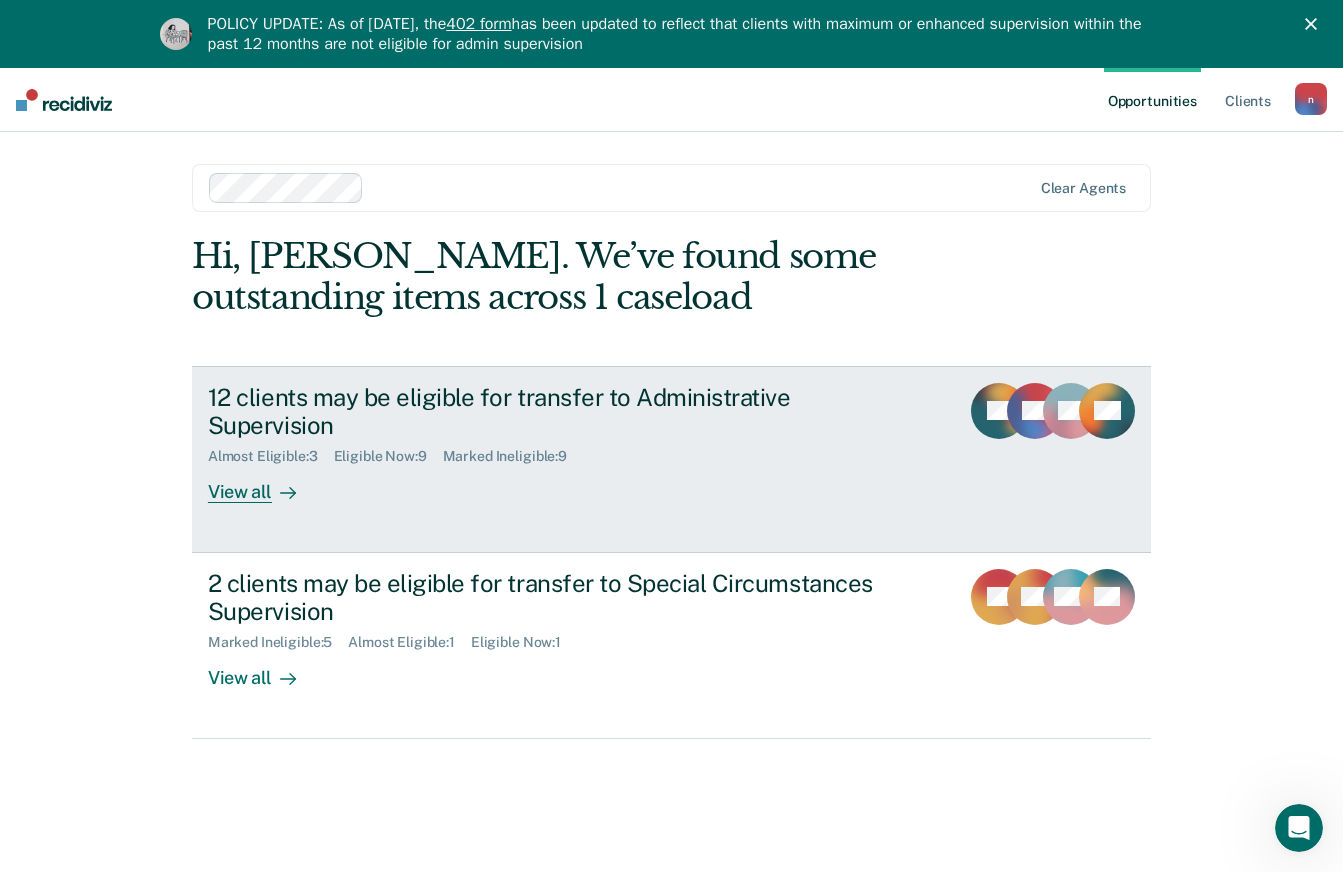 click on "12 clients may be eligible for transfer to Administrative Supervision" at bounding box center (559, 412) 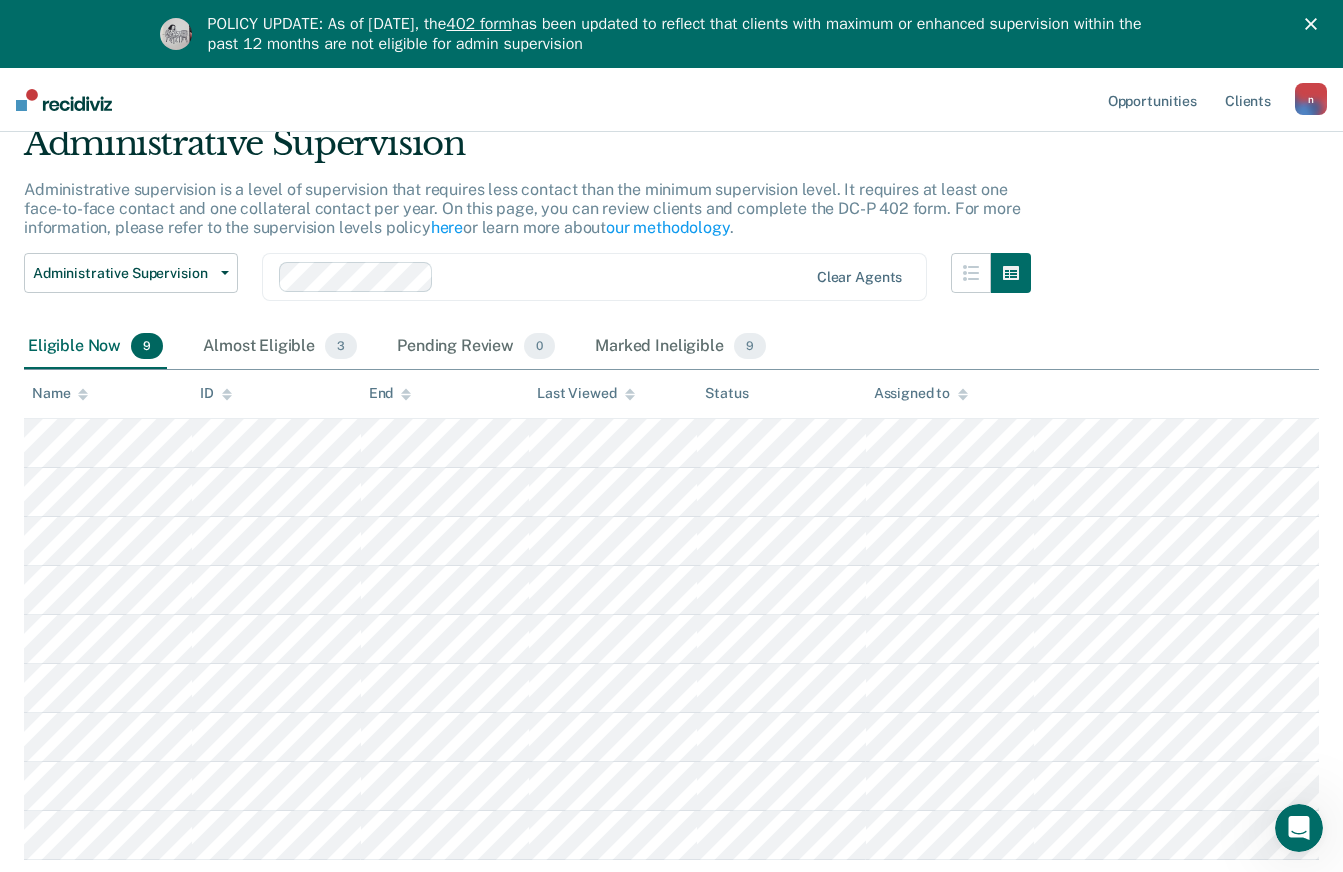 scroll, scrollTop: 200, scrollLeft: 0, axis: vertical 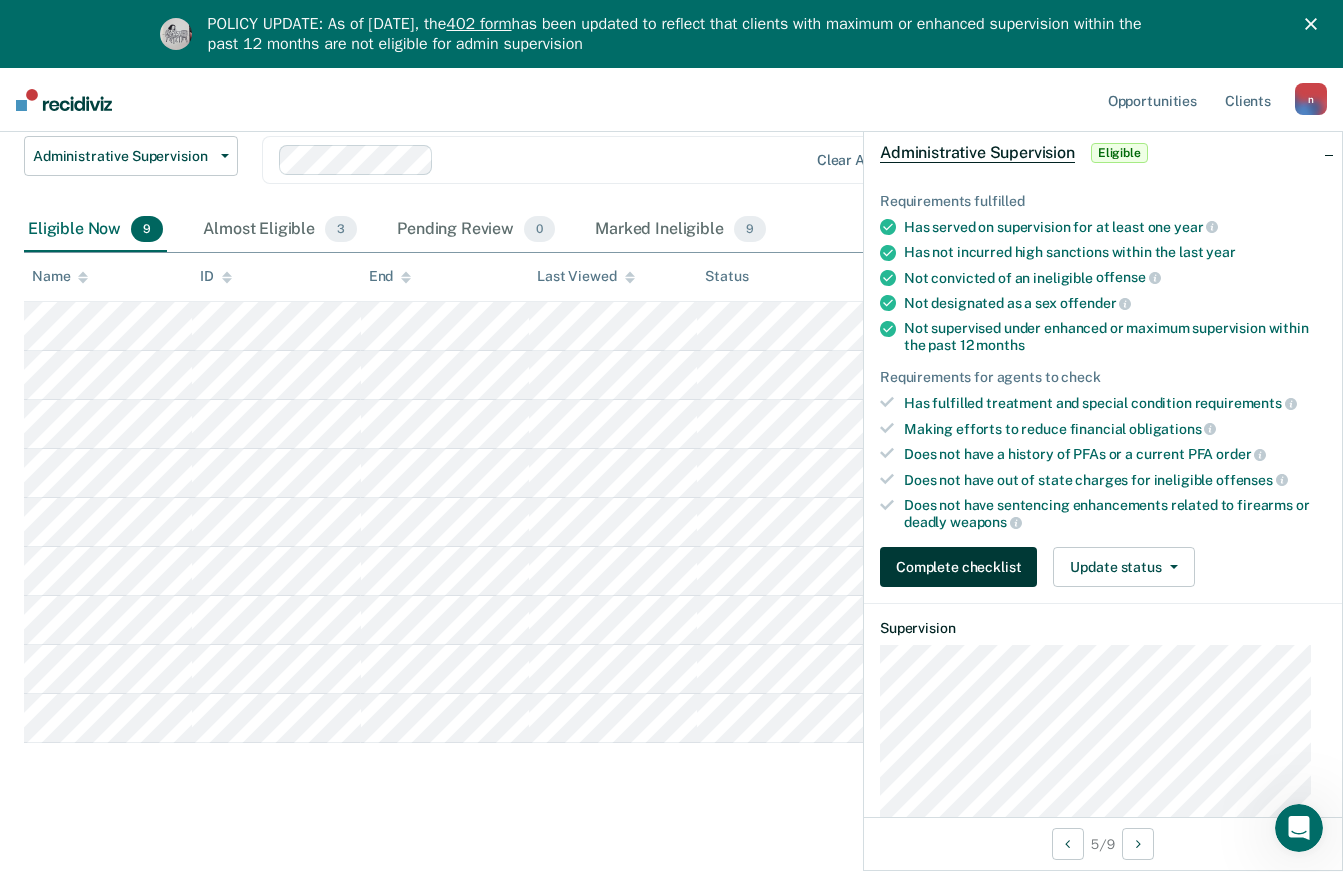 click on "Complete checklist" at bounding box center [958, 567] 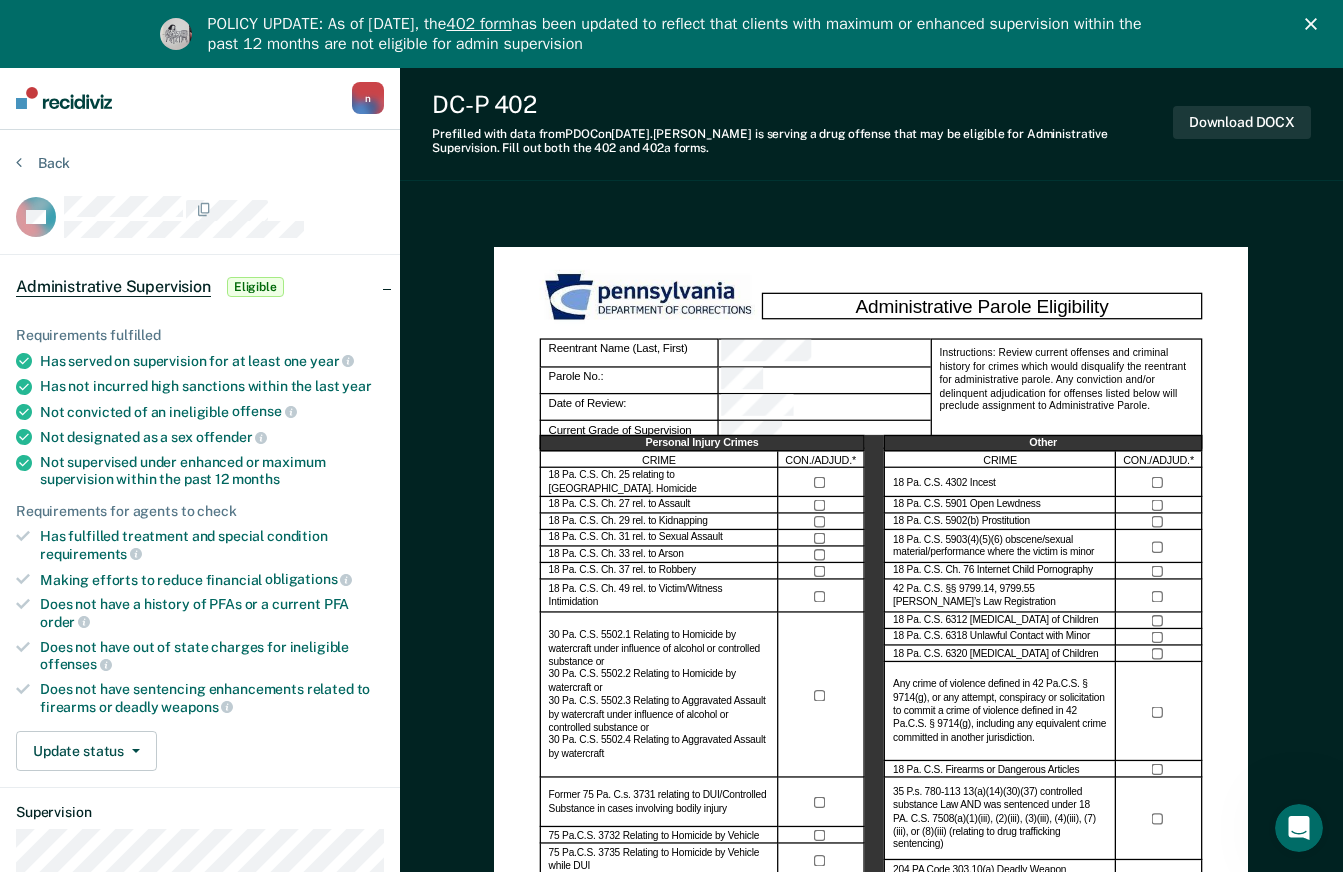 scroll, scrollTop: 0, scrollLeft: 0, axis: both 